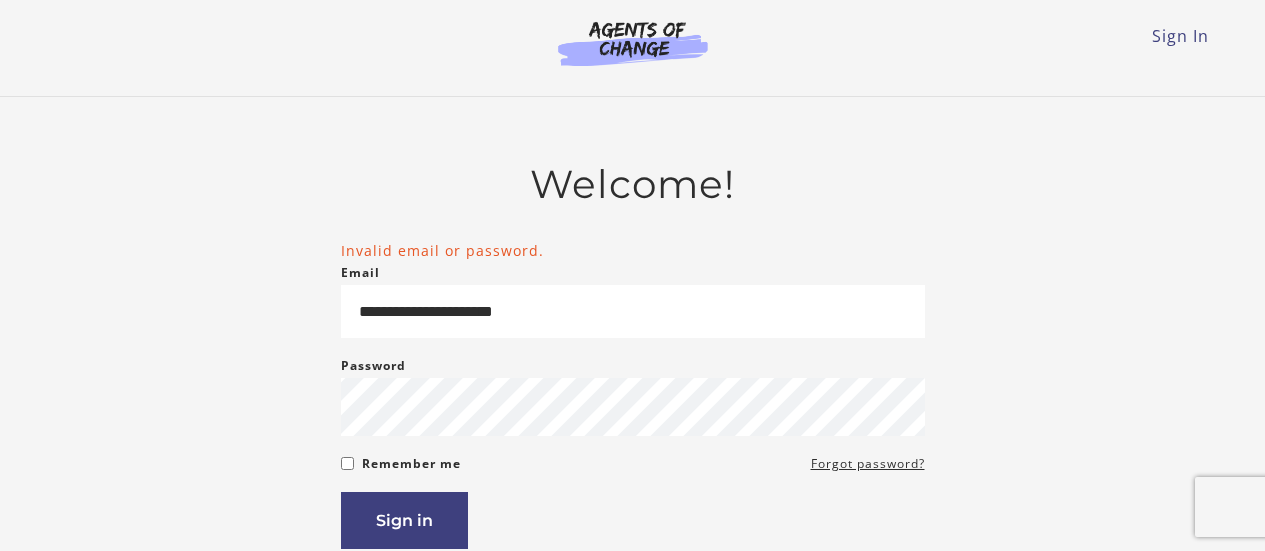 scroll, scrollTop: 0, scrollLeft: 0, axis: both 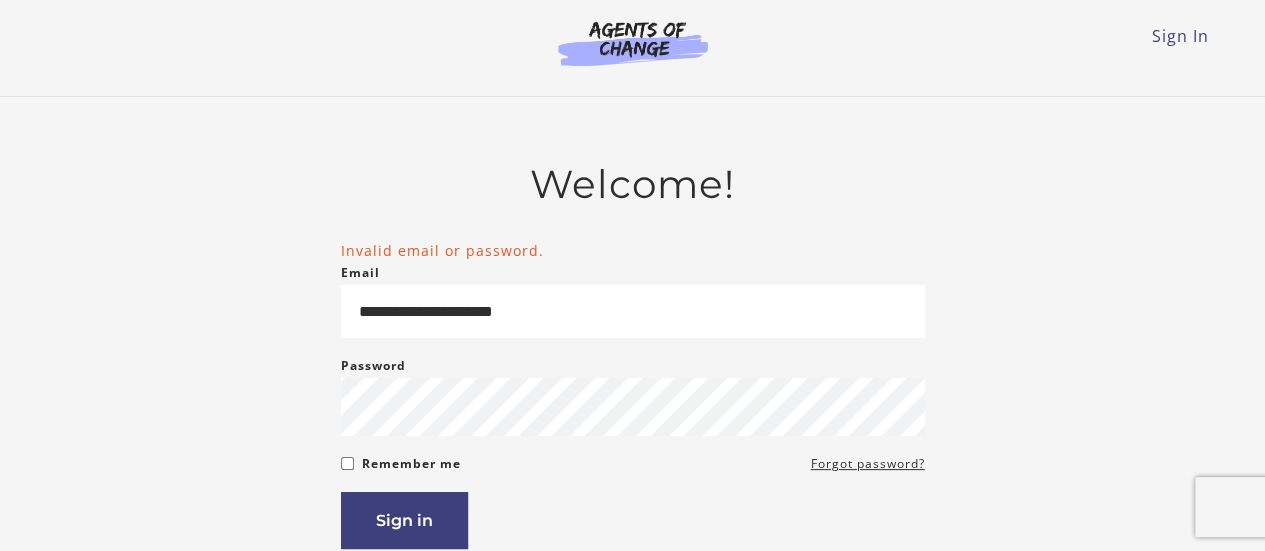click on "Sign in" at bounding box center [404, 520] 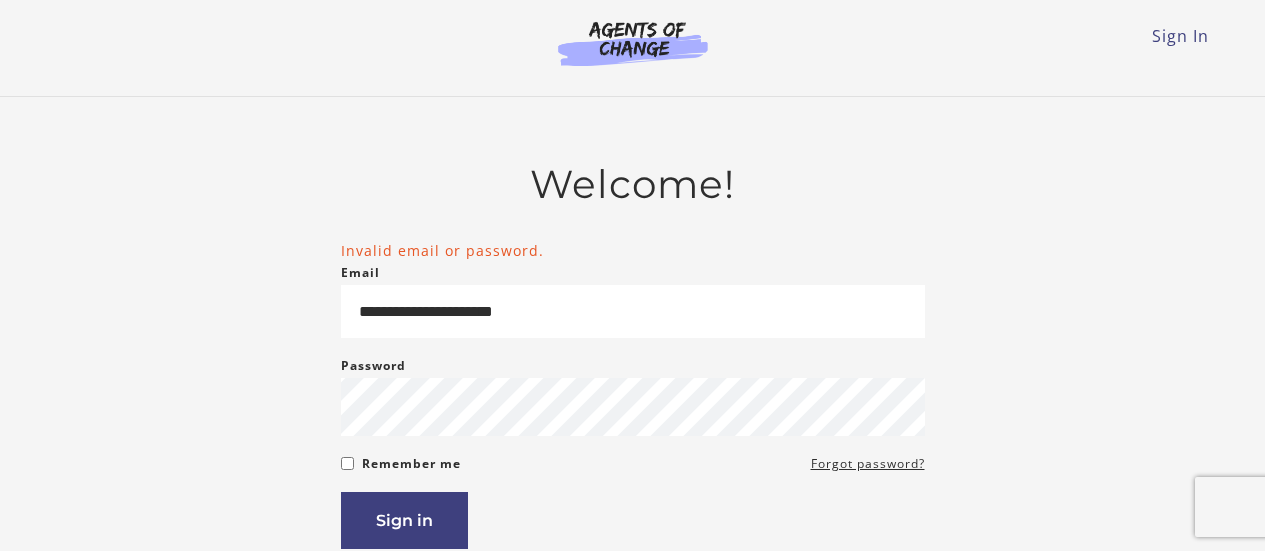 scroll, scrollTop: 0, scrollLeft: 0, axis: both 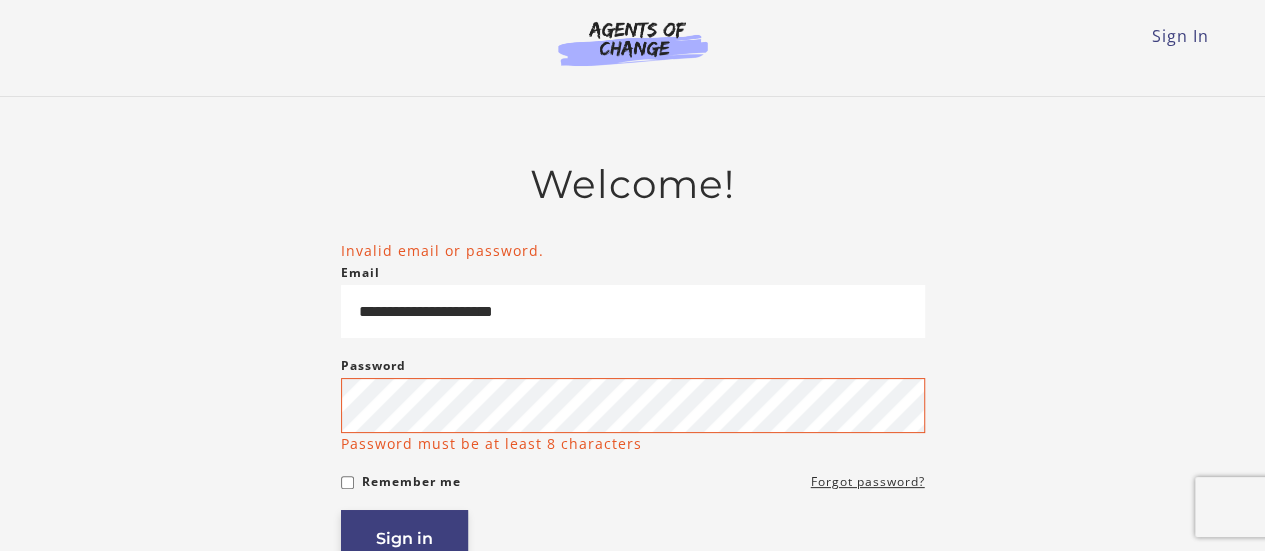 click on "Sign in" at bounding box center [404, 538] 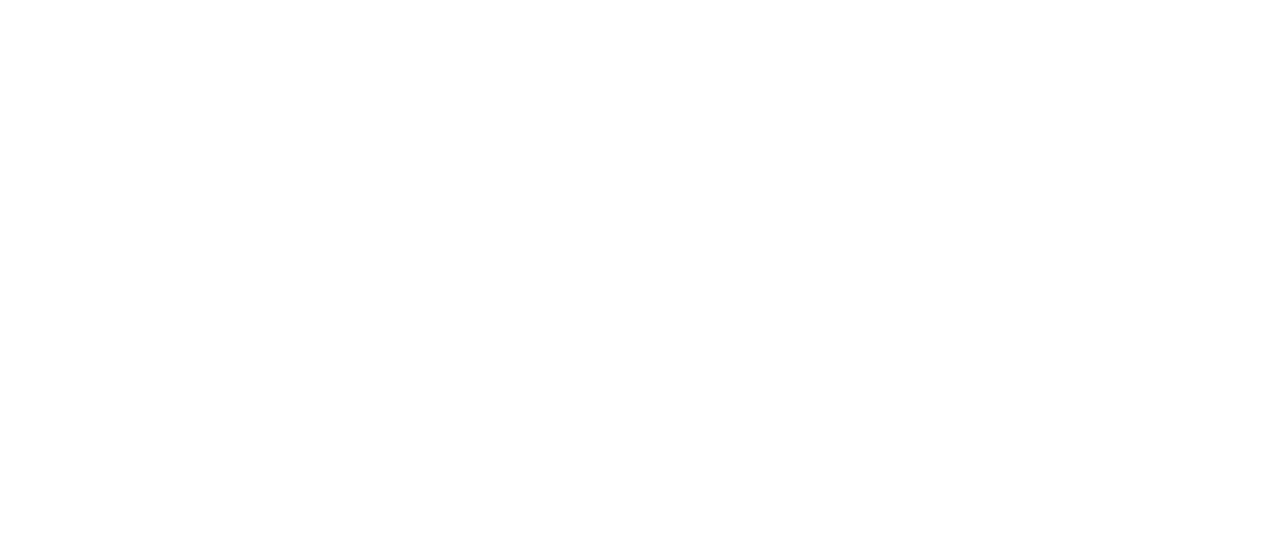 scroll, scrollTop: 0, scrollLeft: 0, axis: both 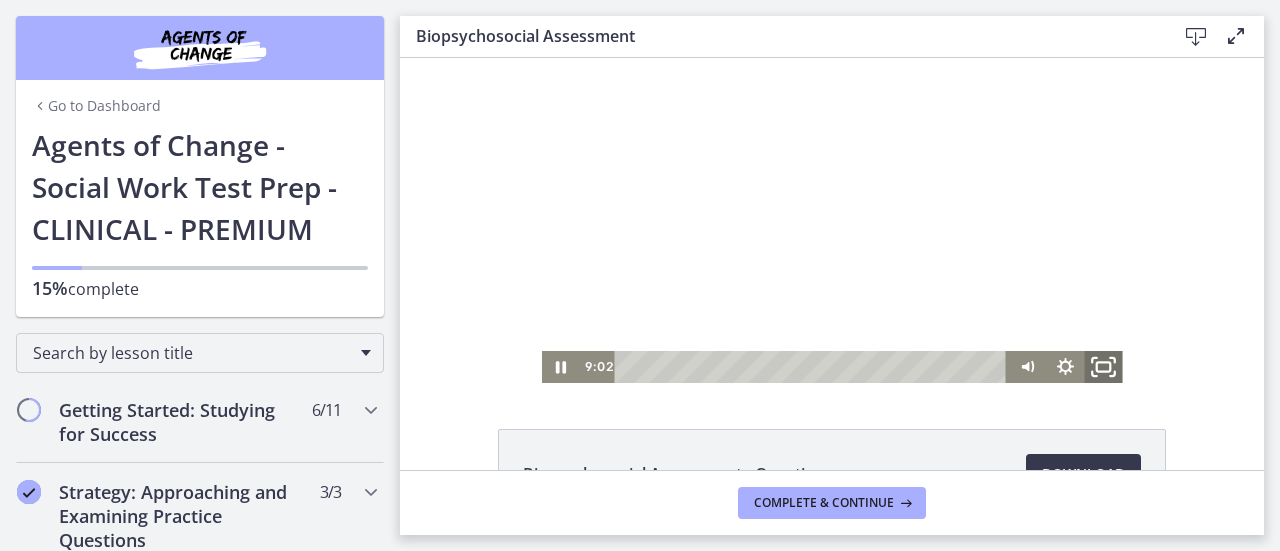drag, startPoint x: 1097, startPoint y: 364, endPoint x: 1497, endPoint y: 543, distance: 438.22482 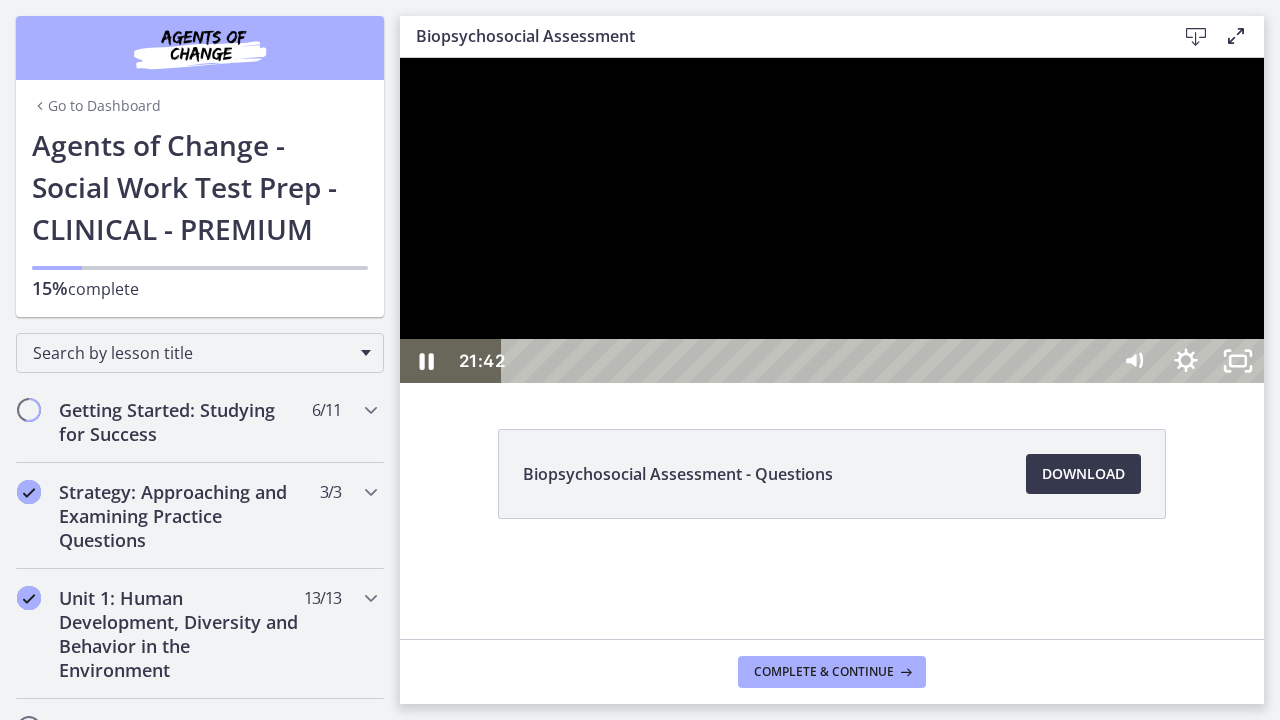 click at bounding box center [832, 220] 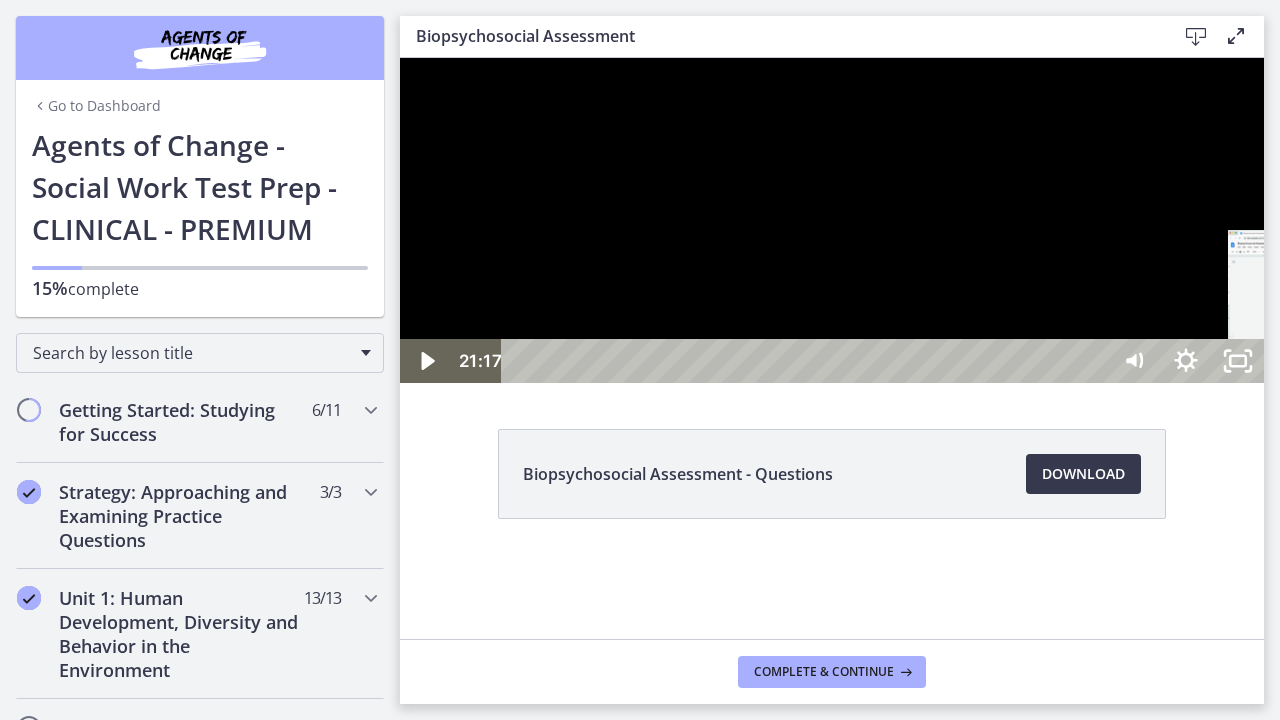 click on "21:17" at bounding box center (807, 361) 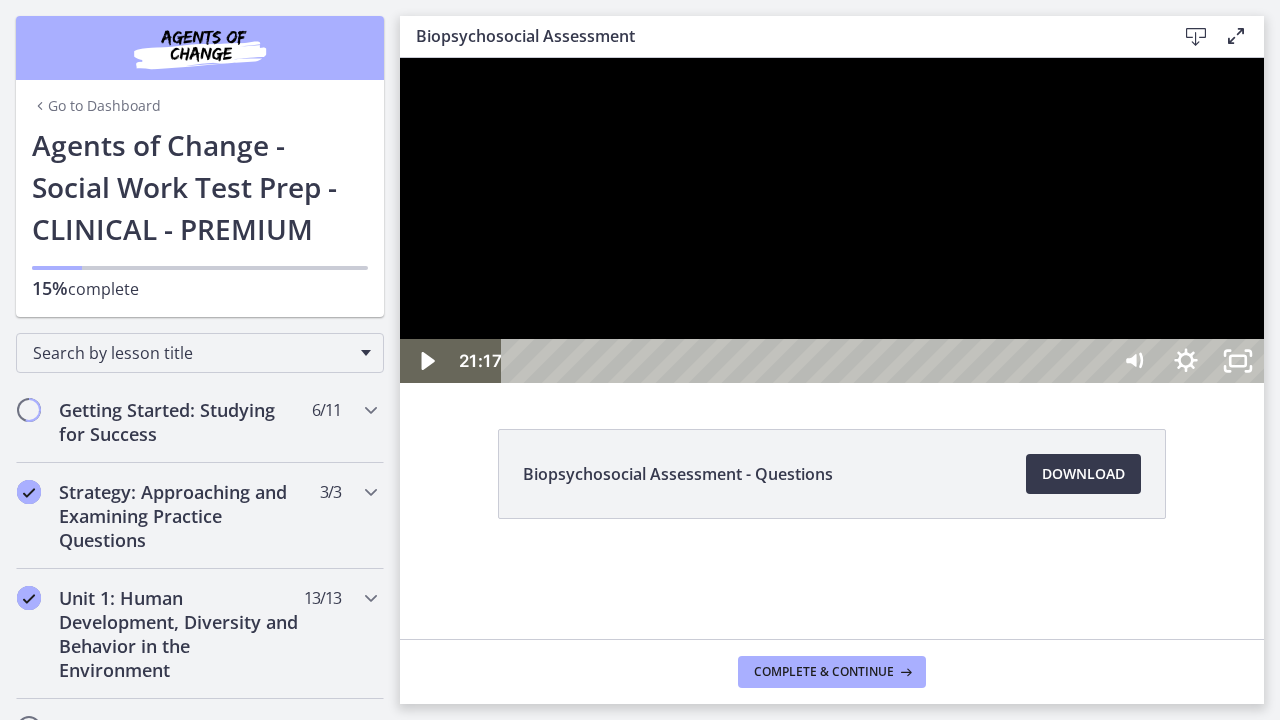 click at bounding box center (832, 220) 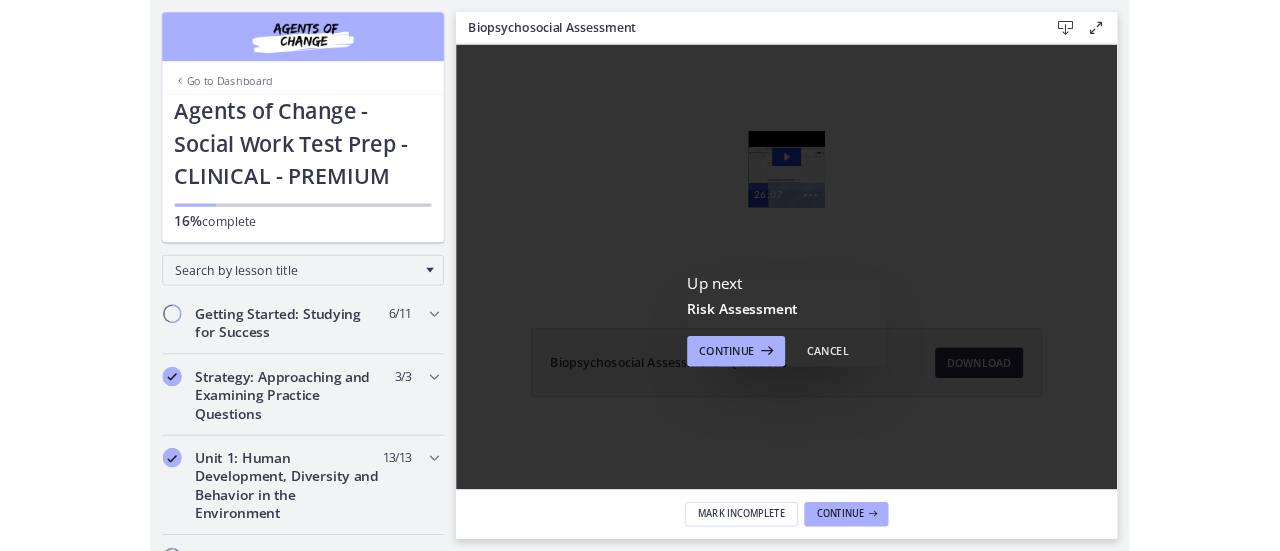 scroll, scrollTop: 0, scrollLeft: 0, axis: both 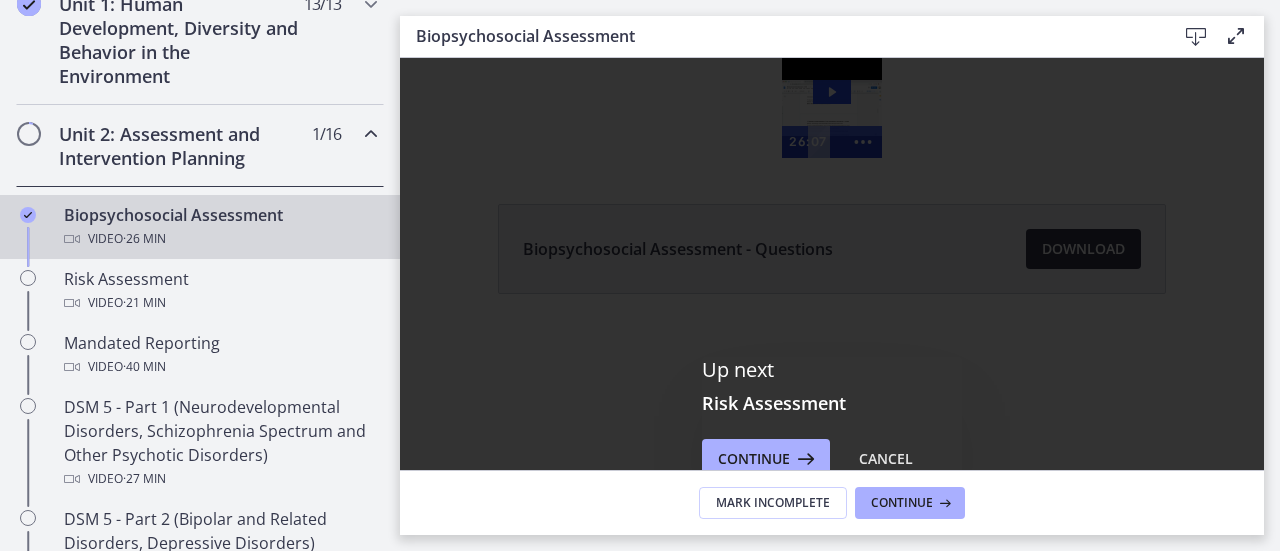 click on "Biopsychosocial Assessment
Video
·  26 min" at bounding box center [220, 227] 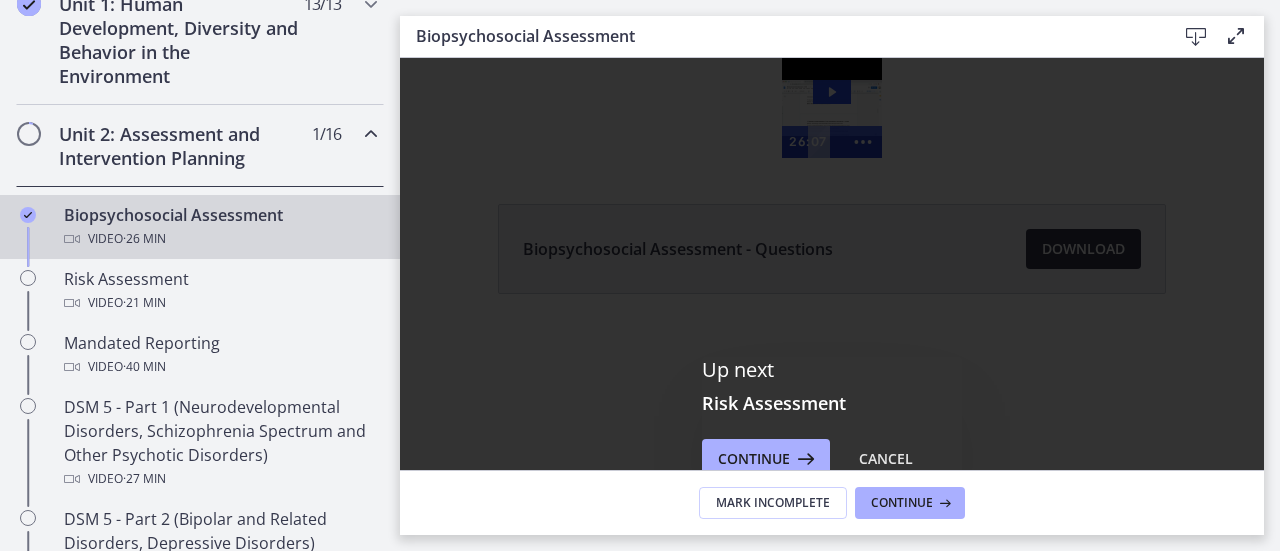 click on "Biopsychosocial Assessment
Video
·  26 min" at bounding box center (220, 227) 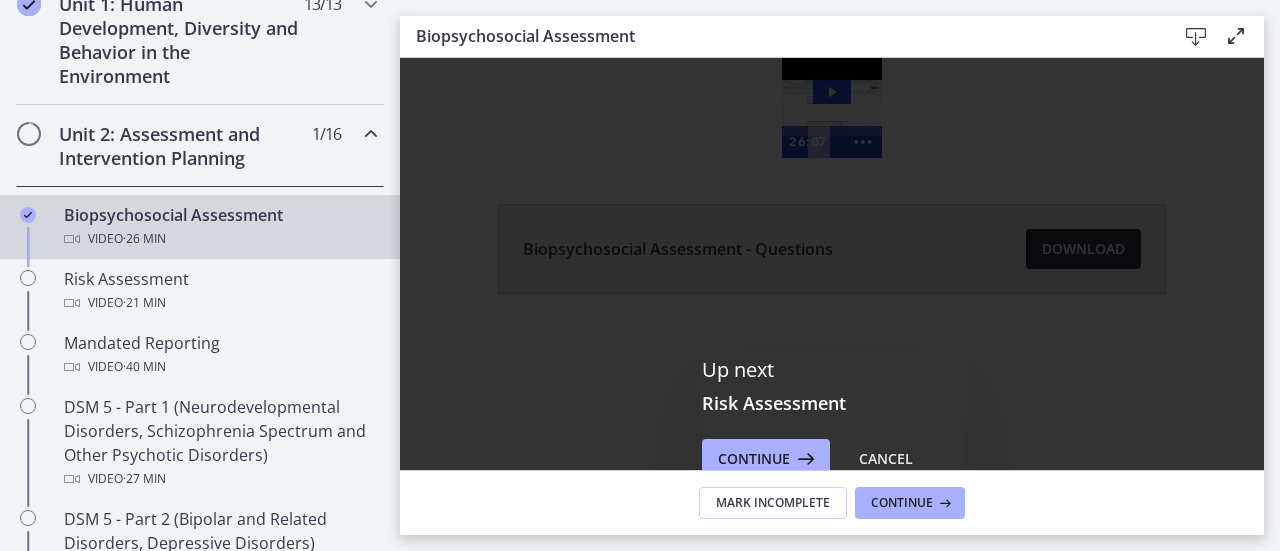 click at bounding box center [371, 134] 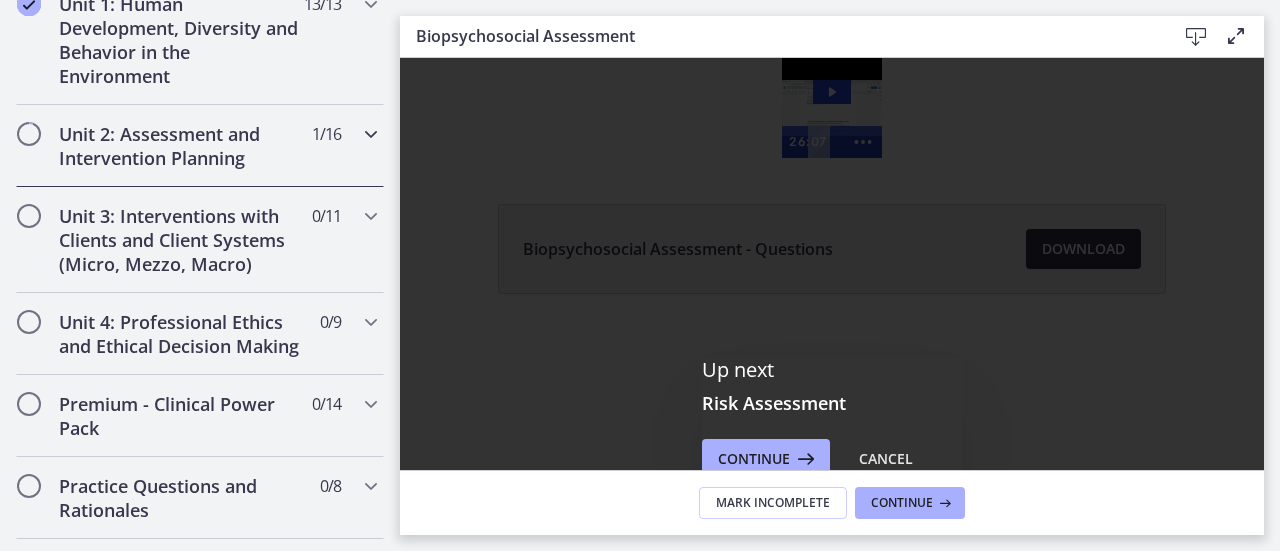 click at bounding box center [371, 134] 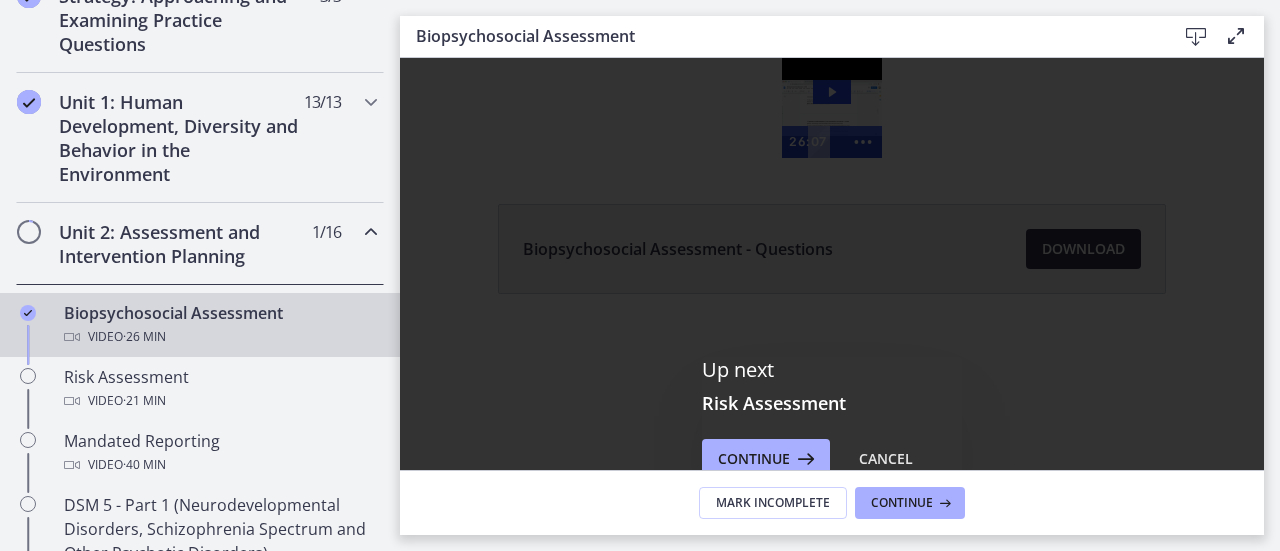 scroll, scrollTop: 559, scrollLeft: 0, axis: vertical 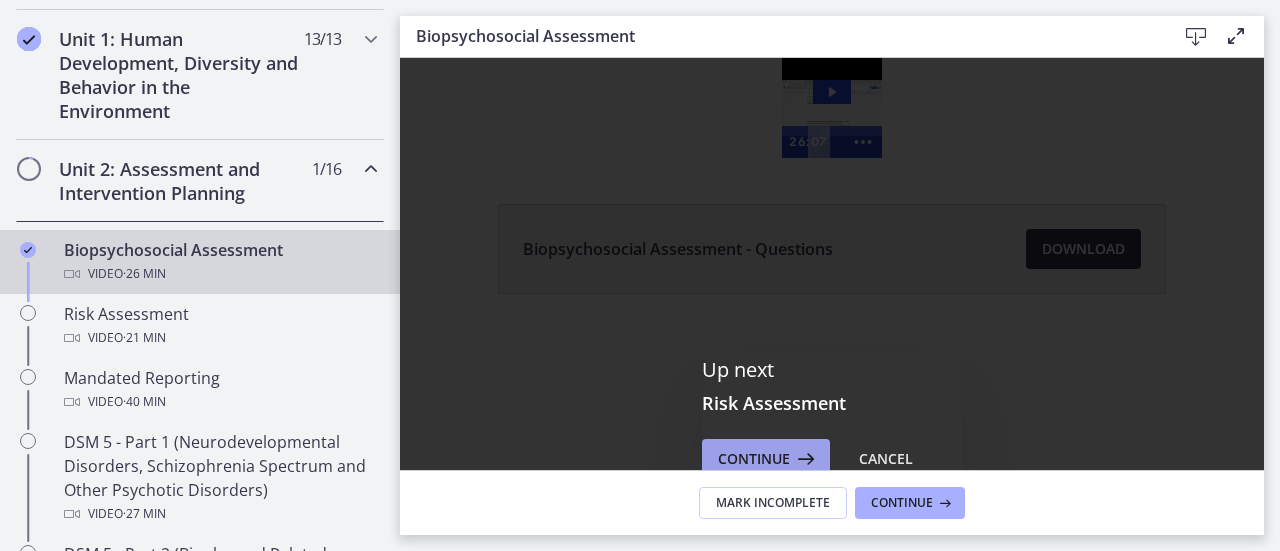 click on "Continue" at bounding box center (754, 459) 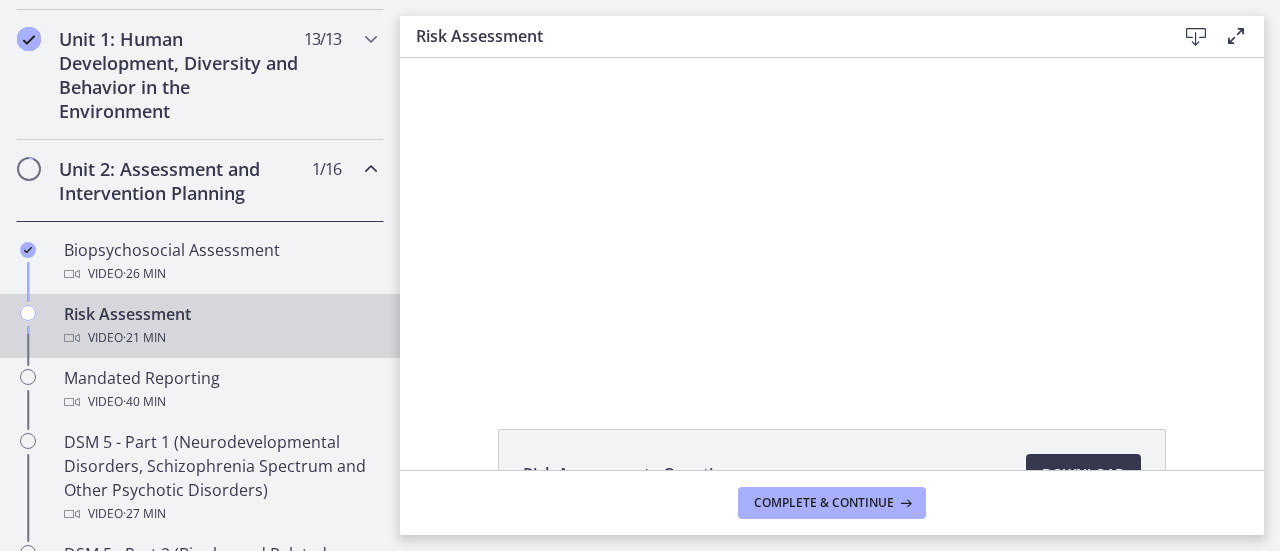 scroll, scrollTop: 0, scrollLeft: 0, axis: both 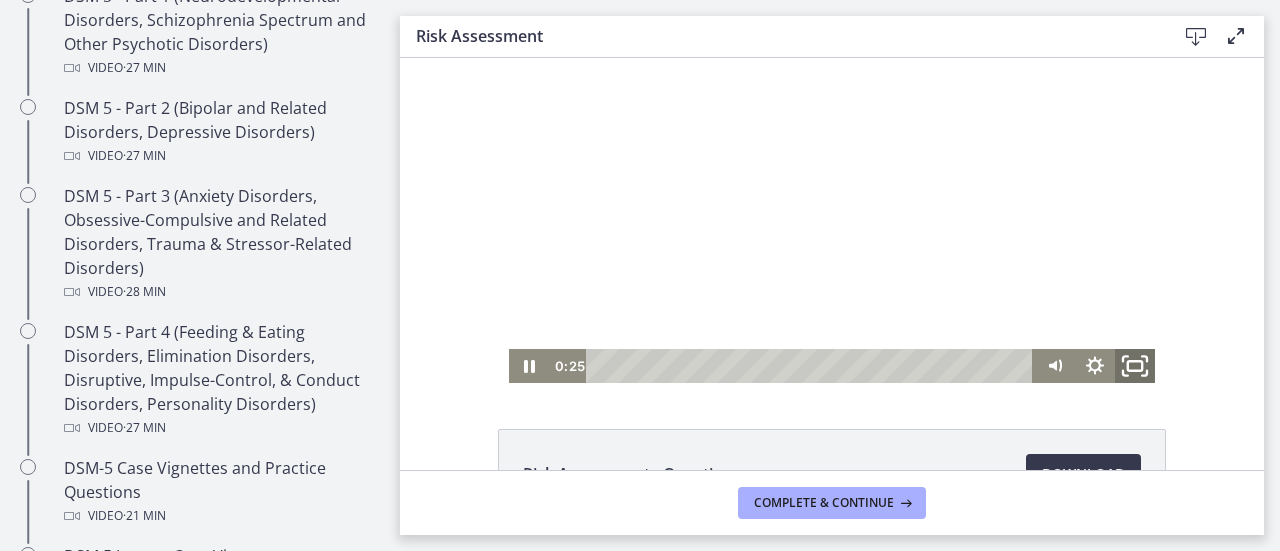 click 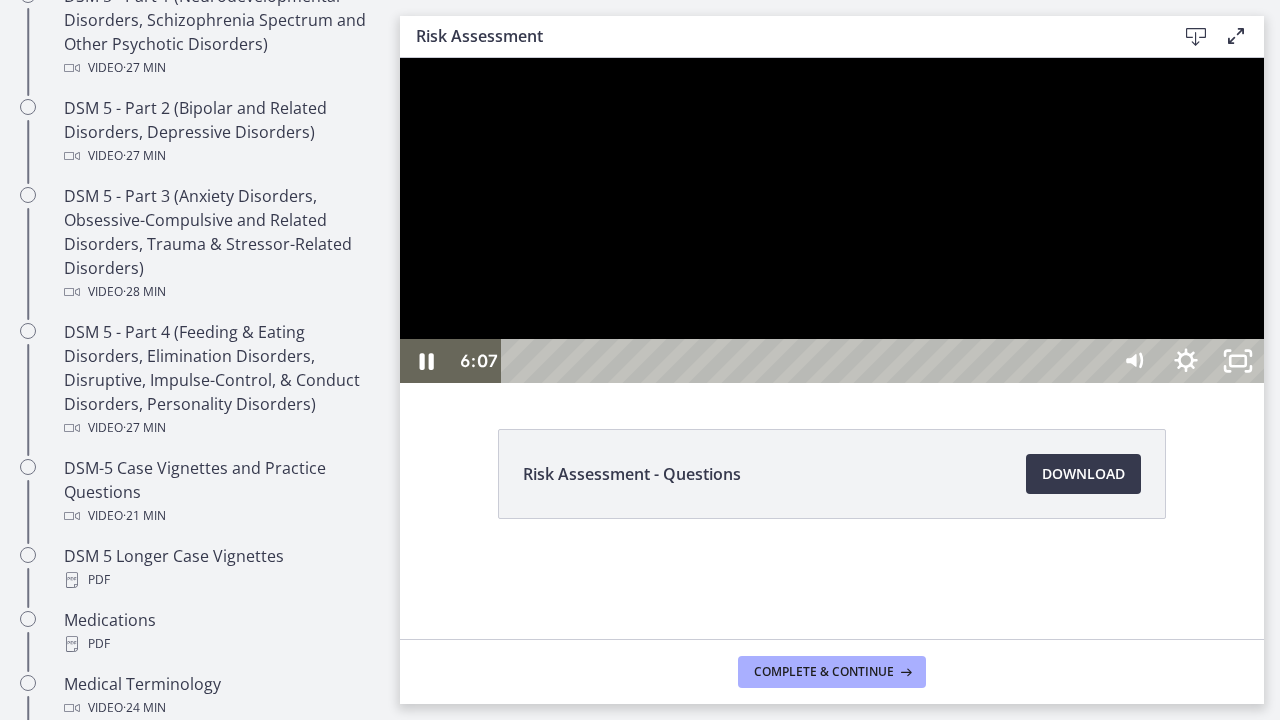 click at bounding box center (832, 220) 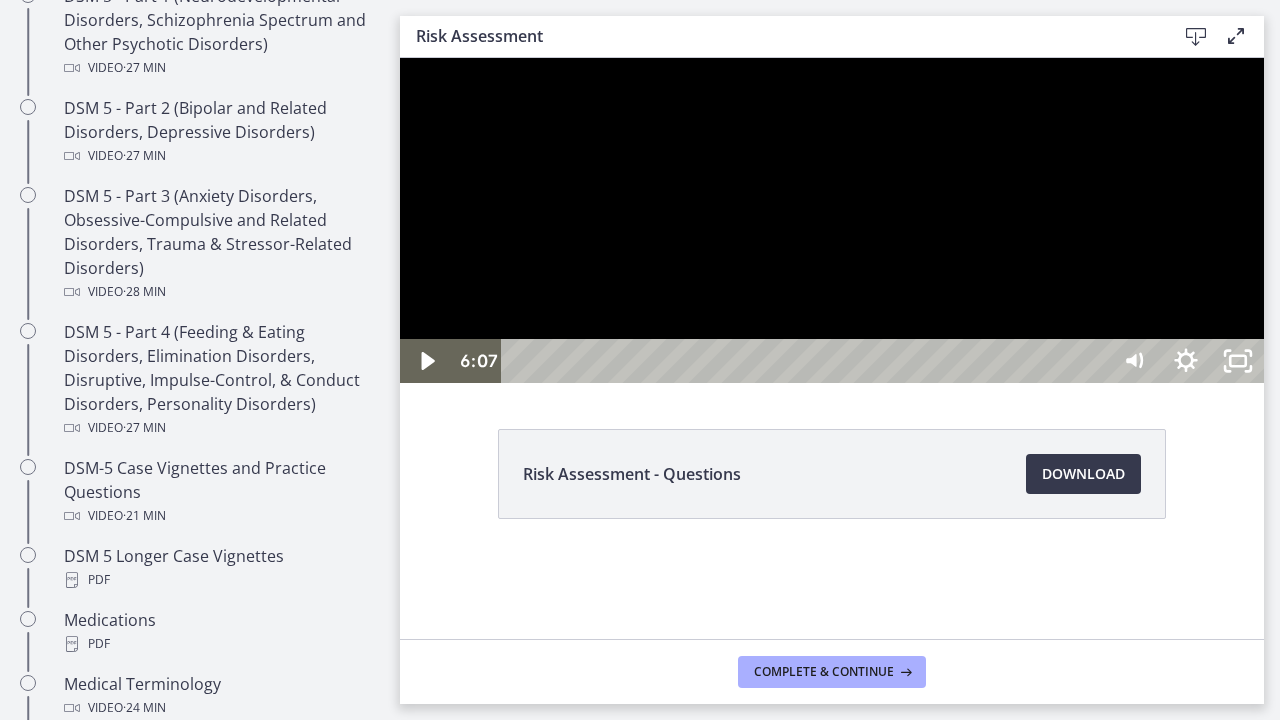 click at bounding box center (832, 220) 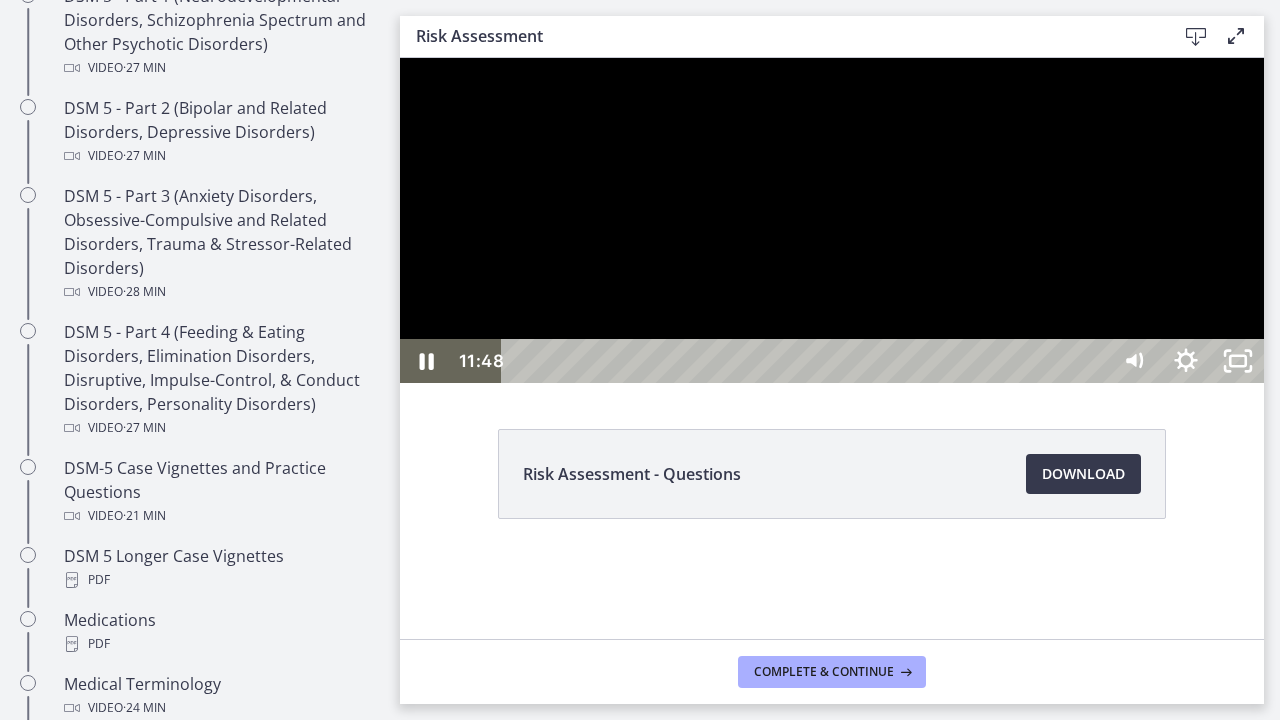 click at bounding box center (832, 220) 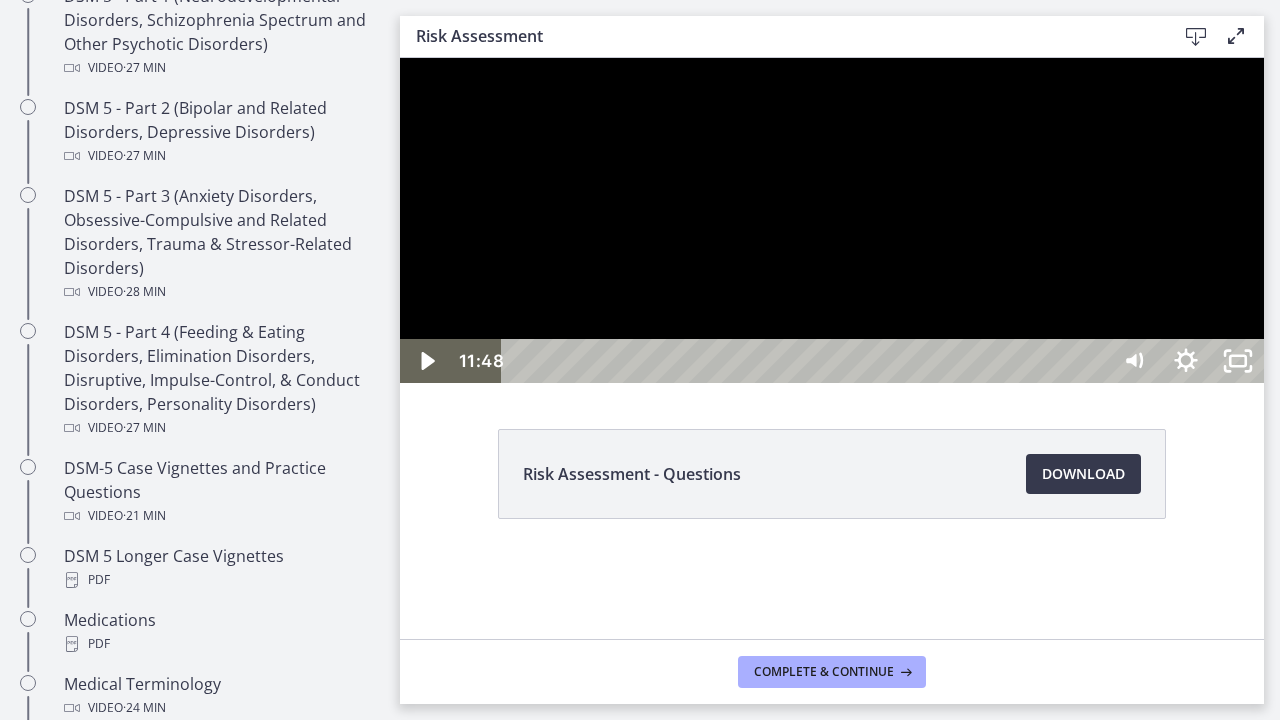 click at bounding box center [832, 220] 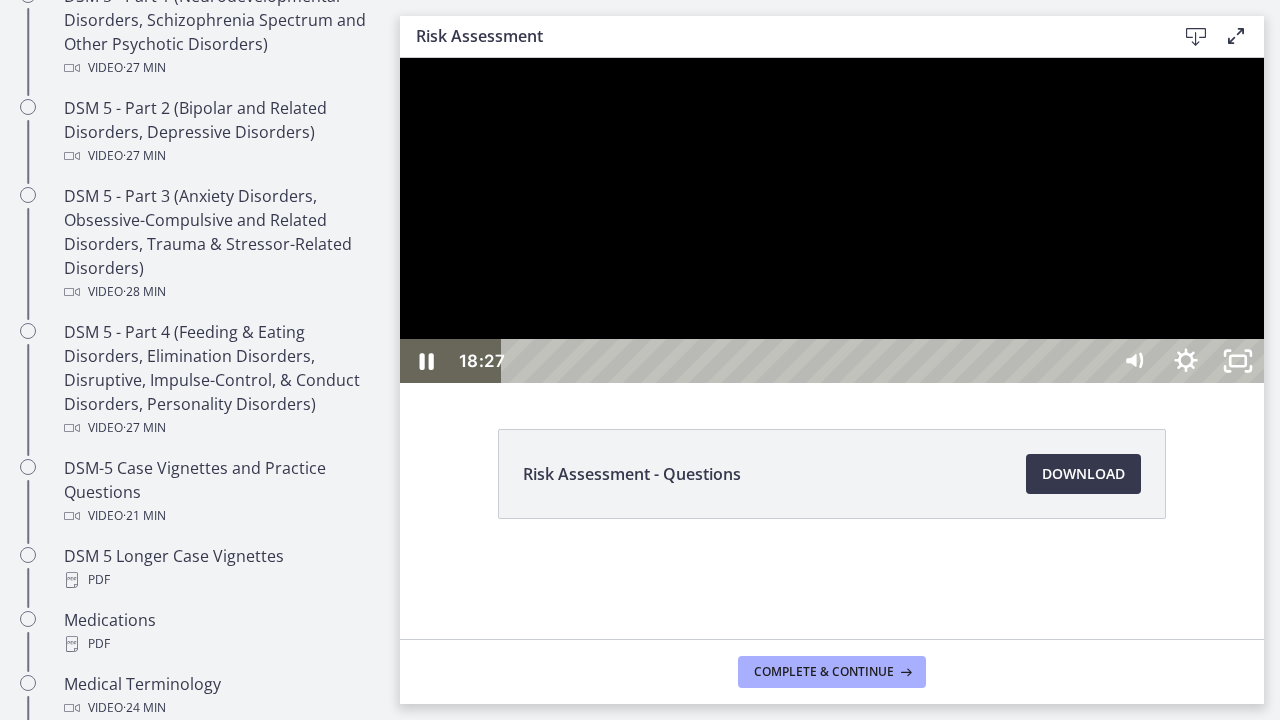 click at bounding box center [832, 220] 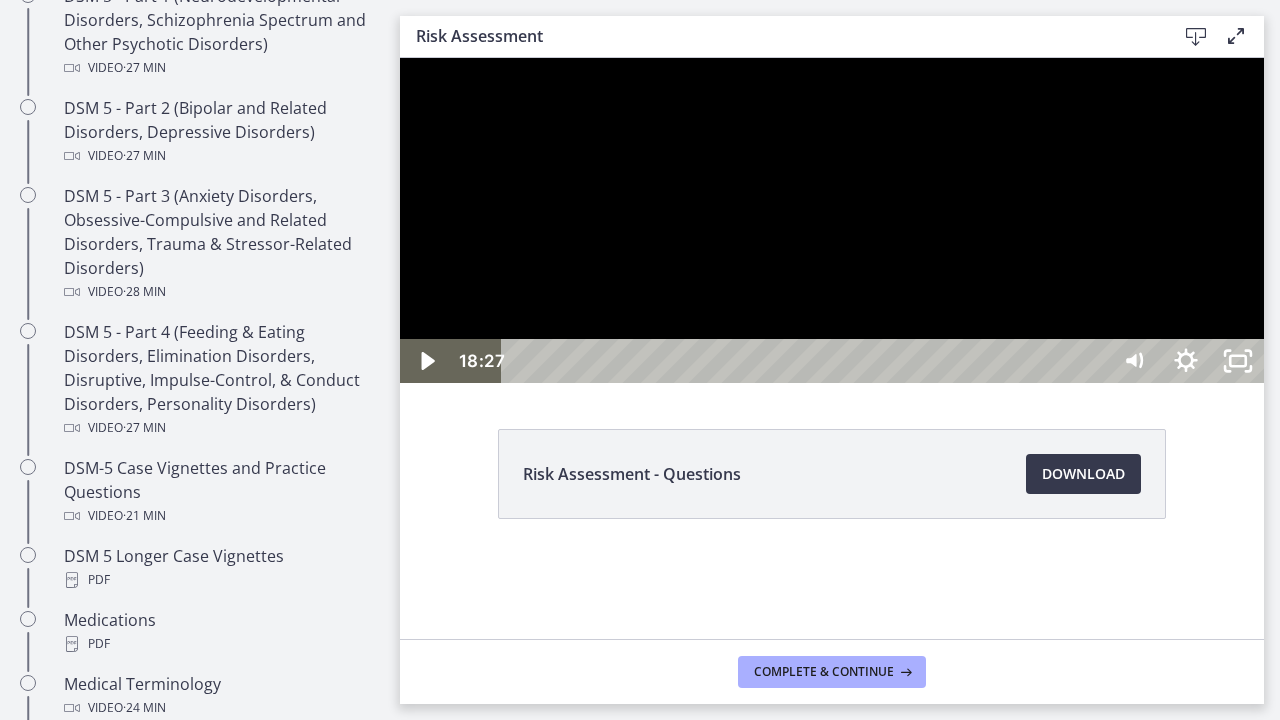 click at bounding box center [832, 220] 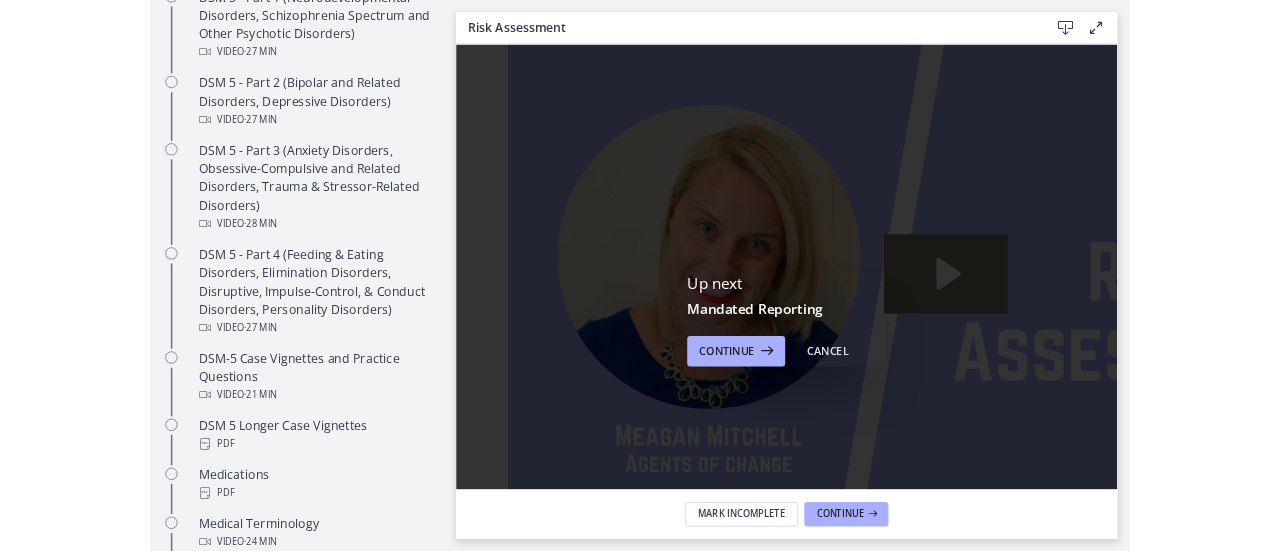 scroll, scrollTop: 0, scrollLeft: 0, axis: both 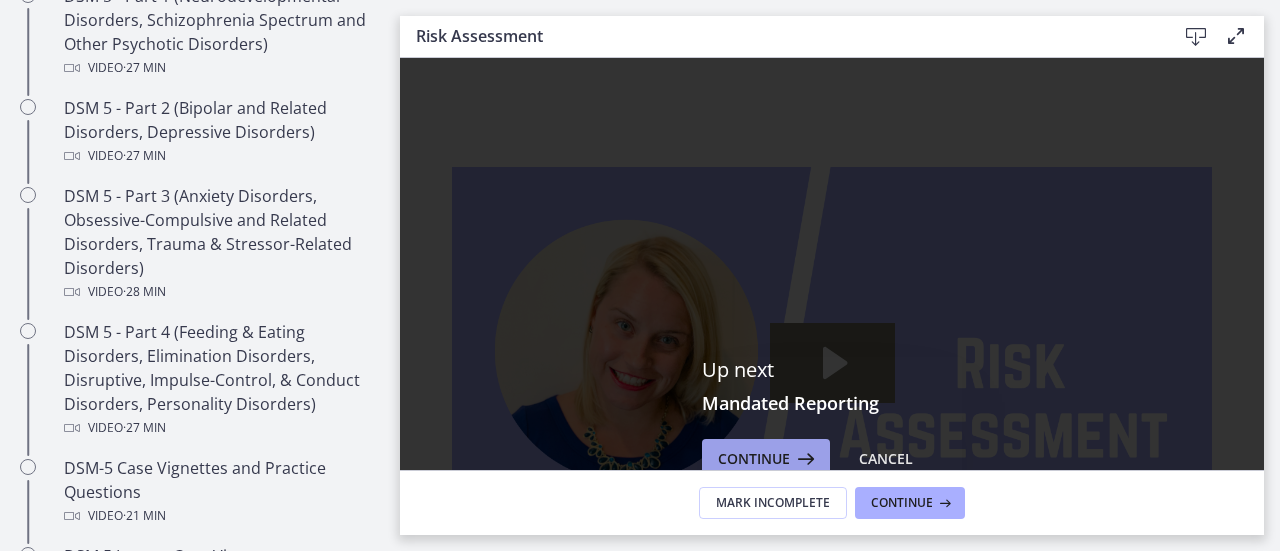 click at bounding box center [804, 459] 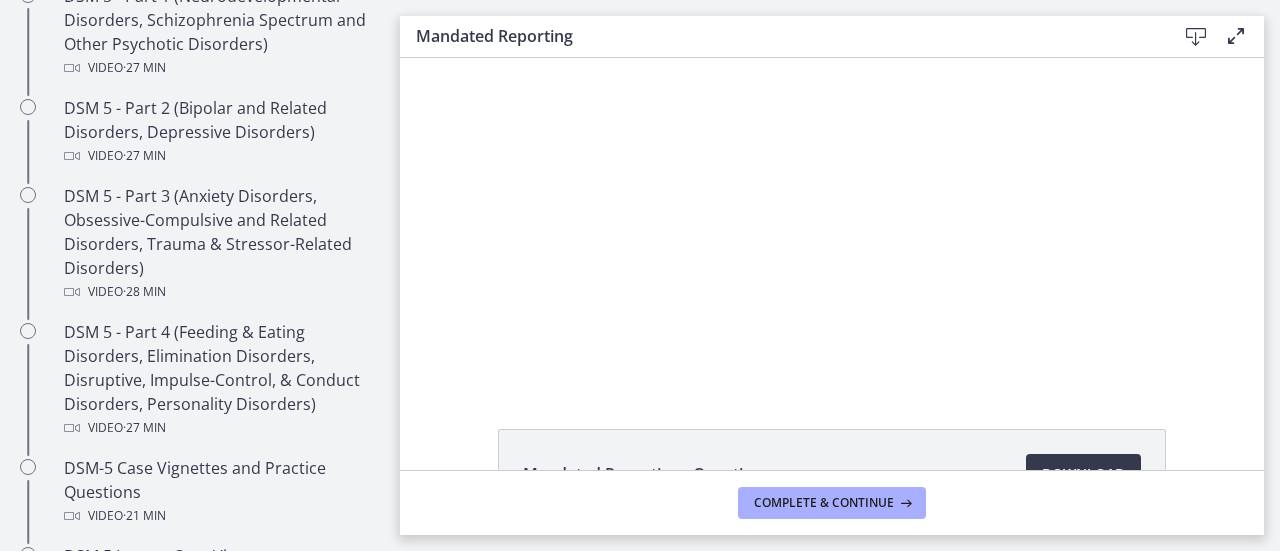 scroll, scrollTop: 0, scrollLeft: 0, axis: both 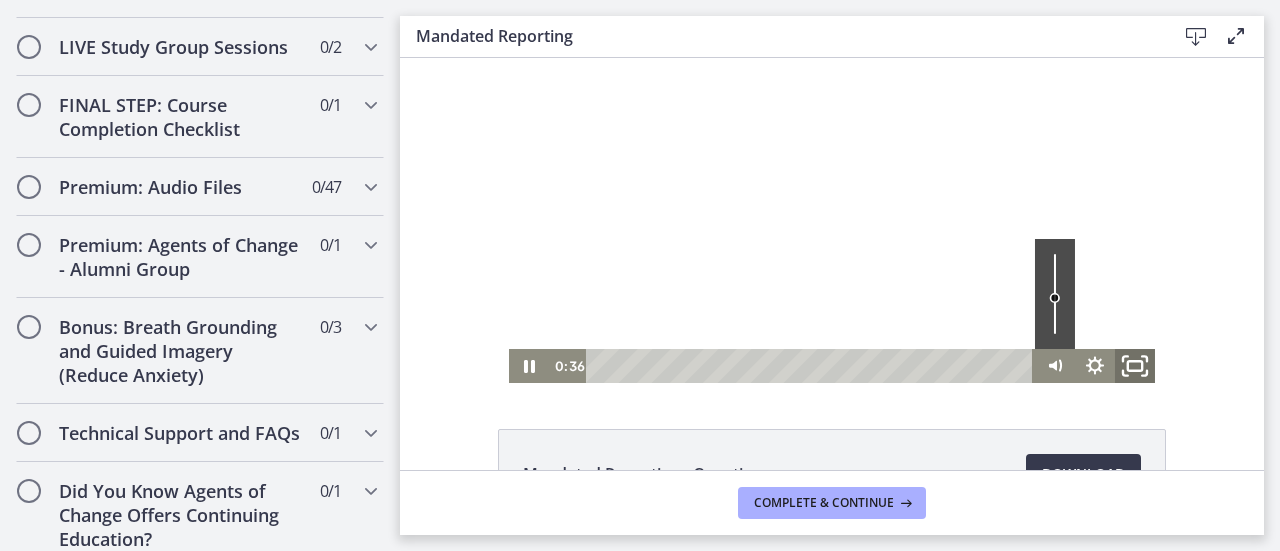 click 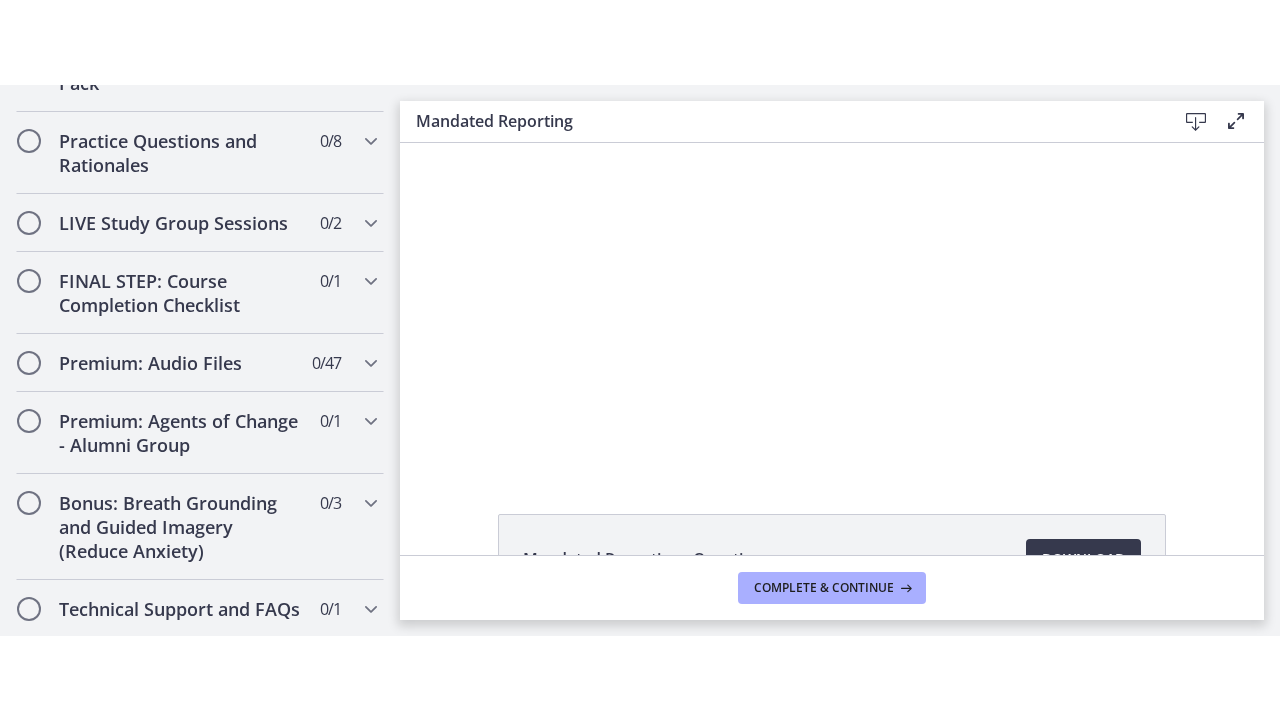 scroll, scrollTop: 2395, scrollLeft: 0, axis: vertical 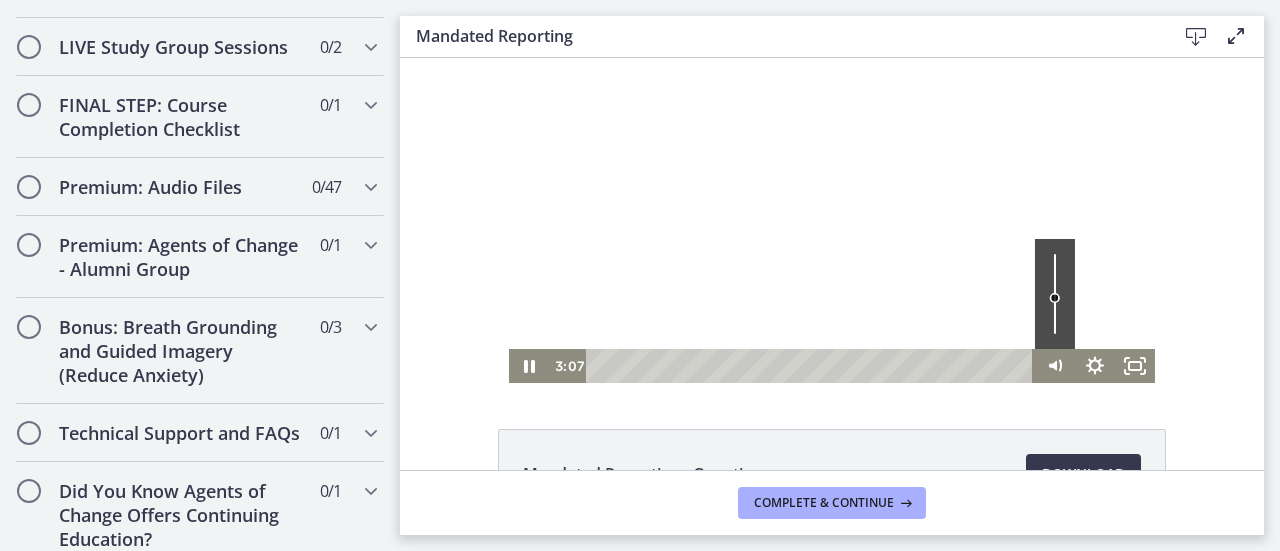click on "Complete & continue" at bounding box center (832, 502) 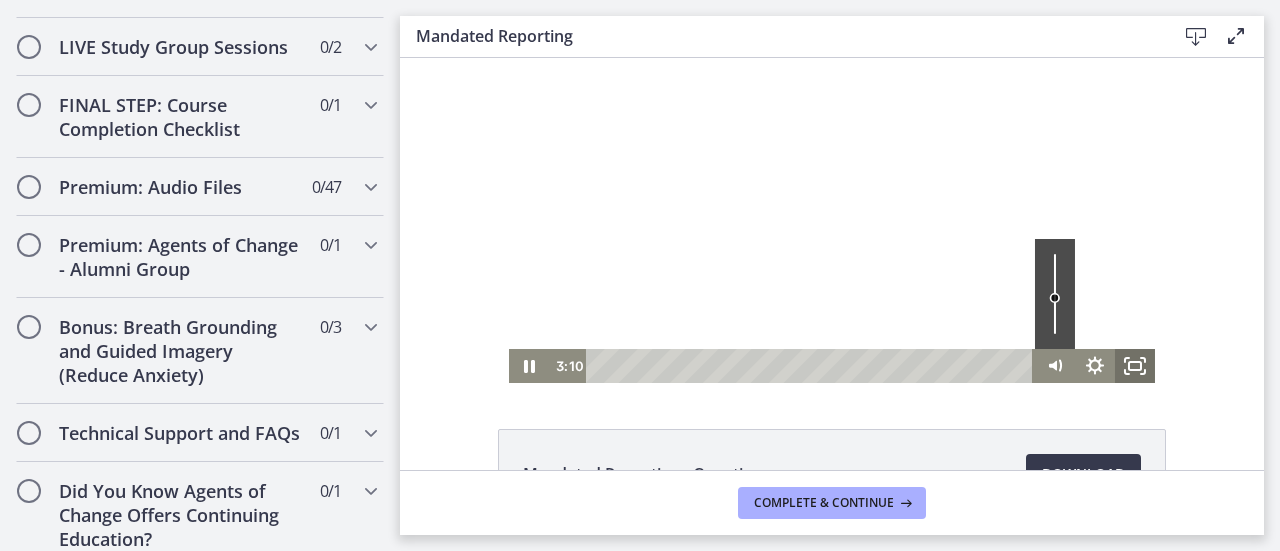 click 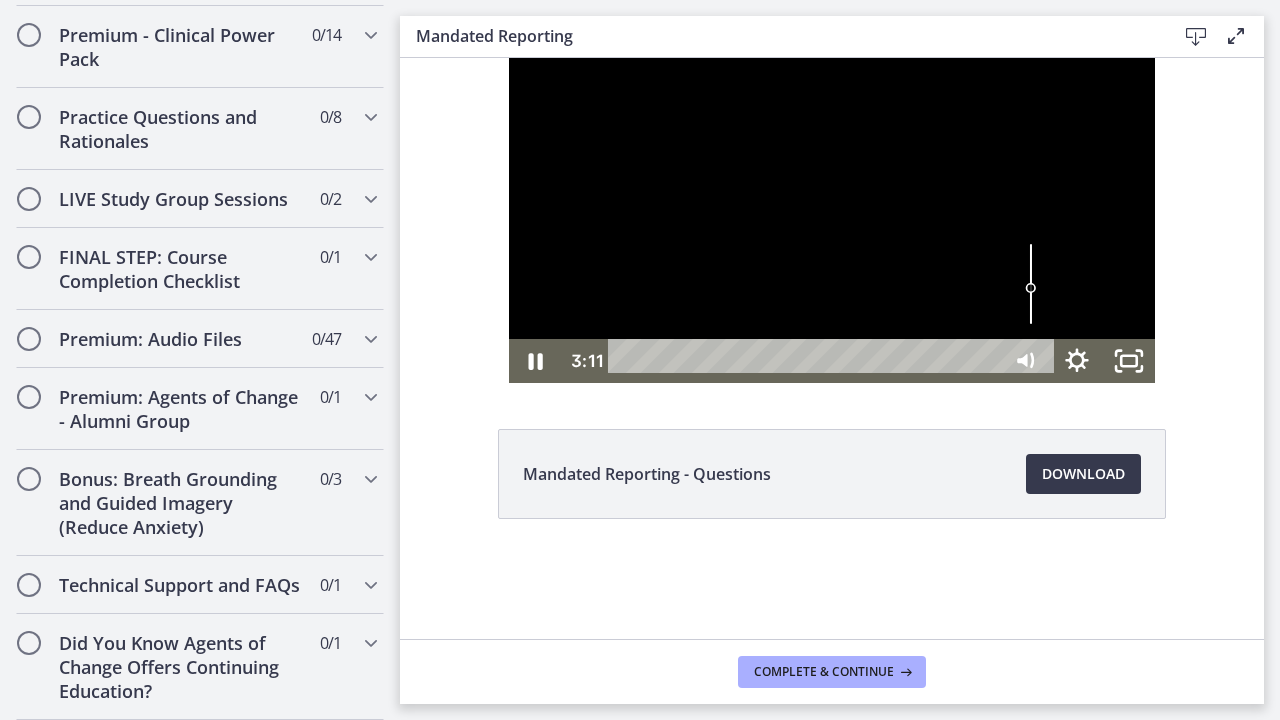 scroll, scrollTop: 2304, scrollLeft: 0, axis: vertical 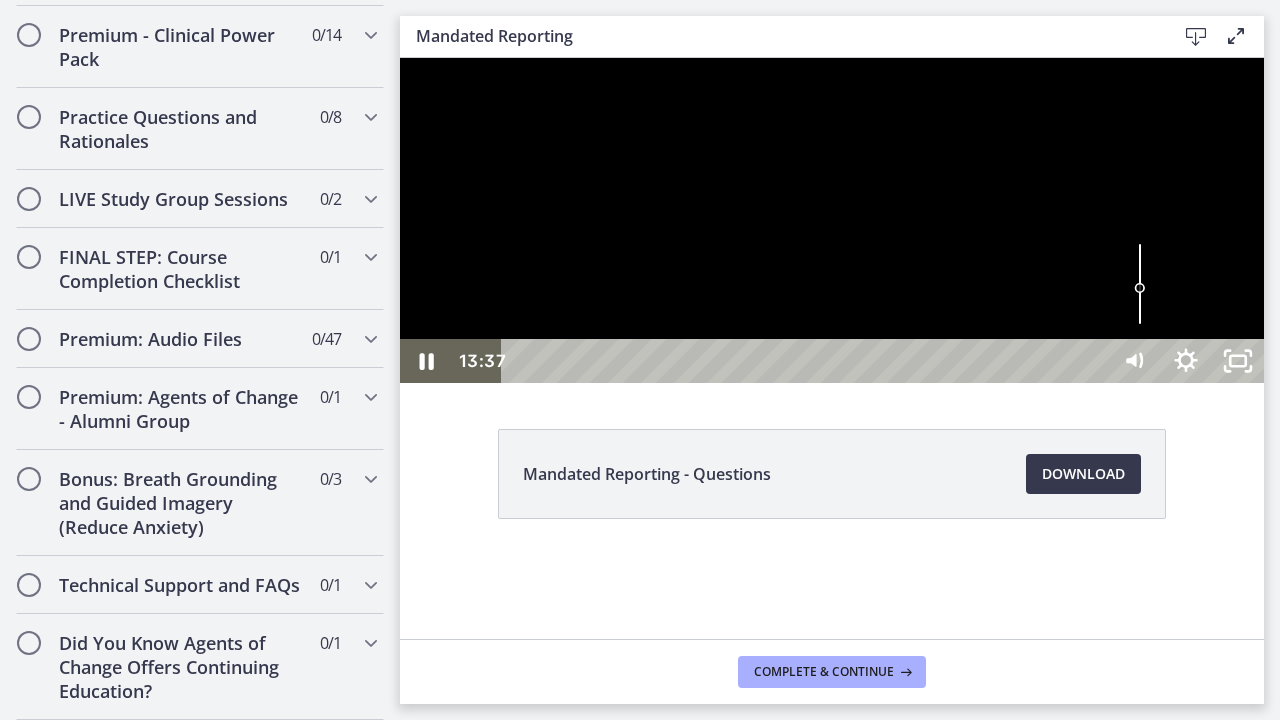 click at bounding box center [832, 220] 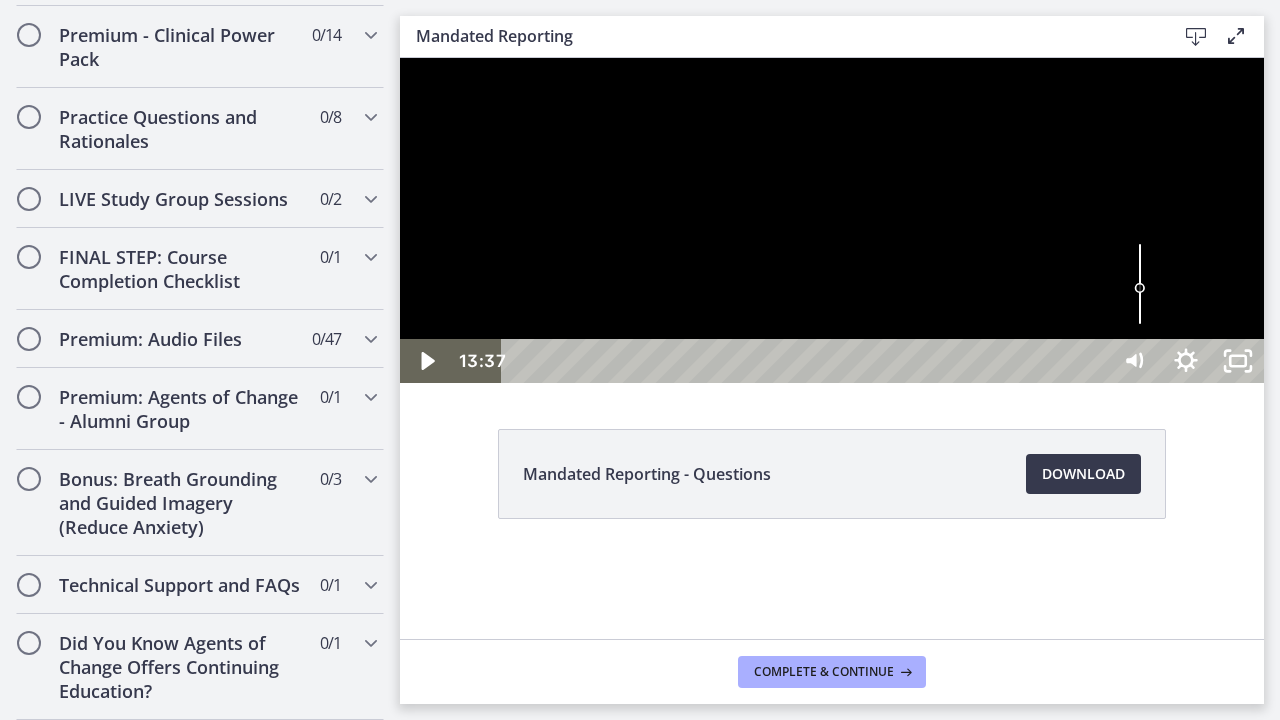 click at bounding box center [832, 220] 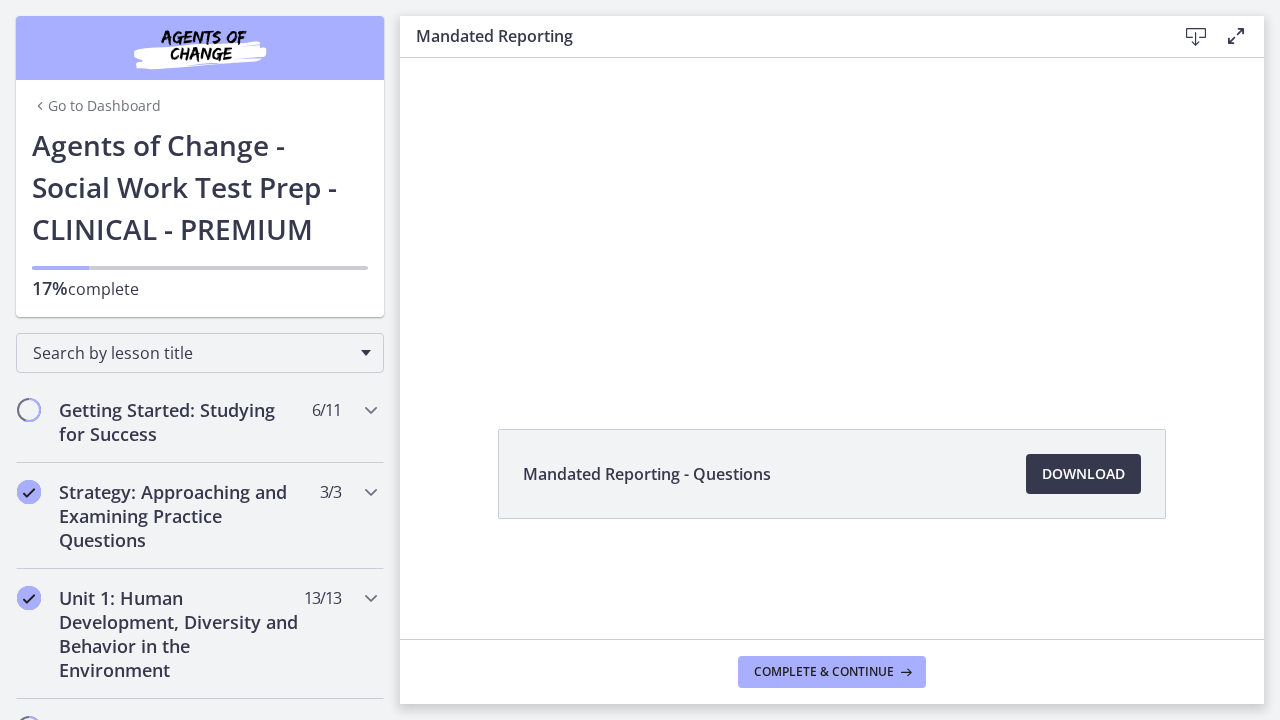 scroll, scrollTop: 0, scrollLeft: 0, axis: both 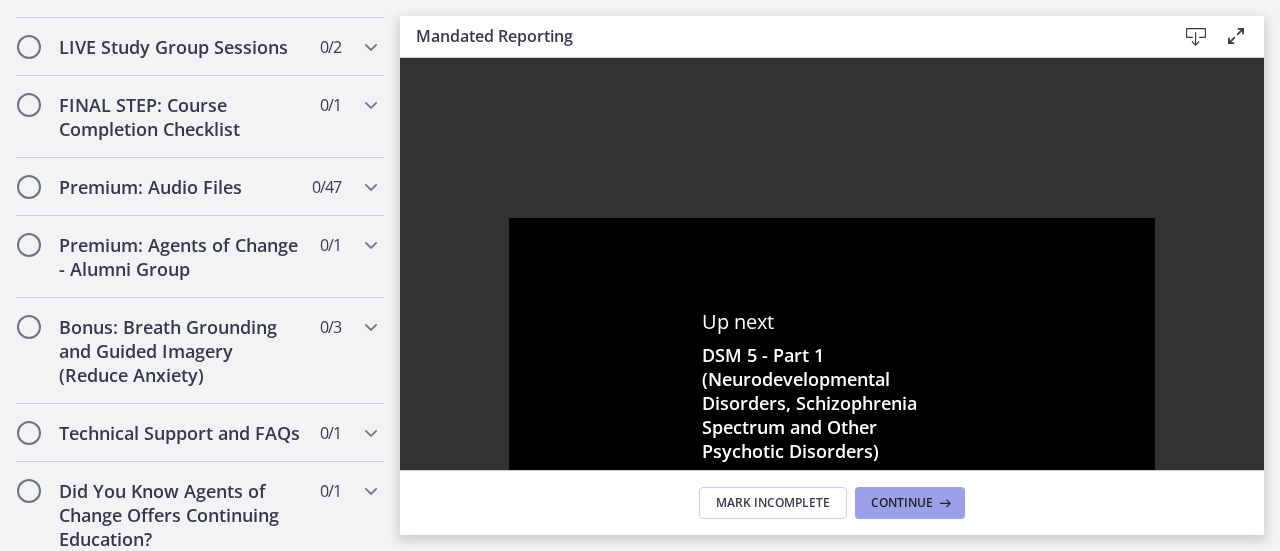 click on "Continue" at bounding box center (910, 503) 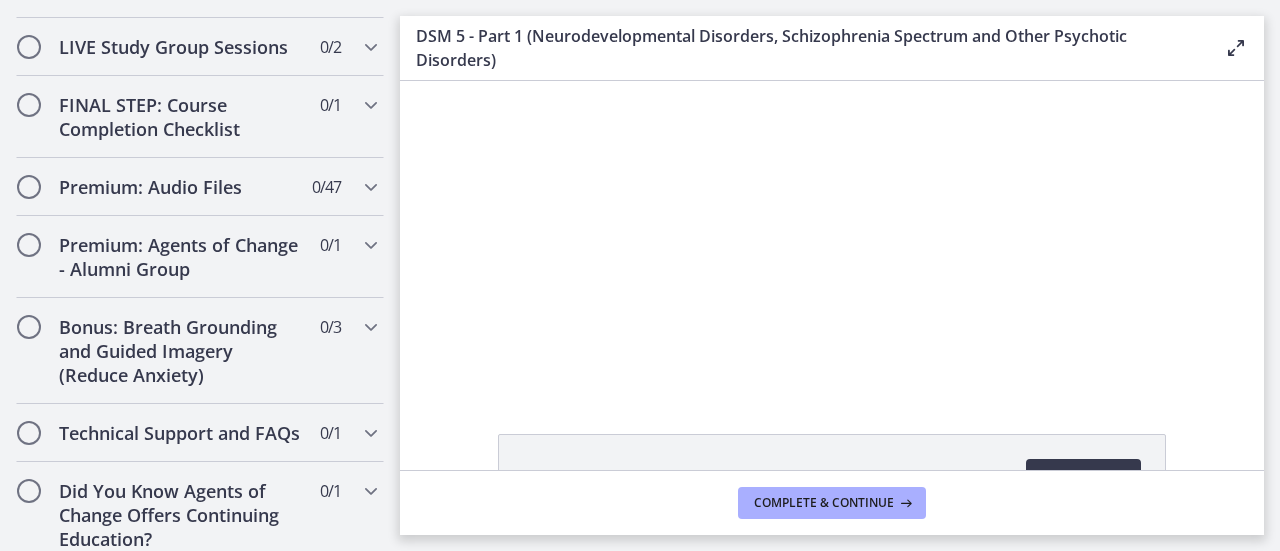 scroll, scrollTop: 0, scrollLeft: 0, axis: both 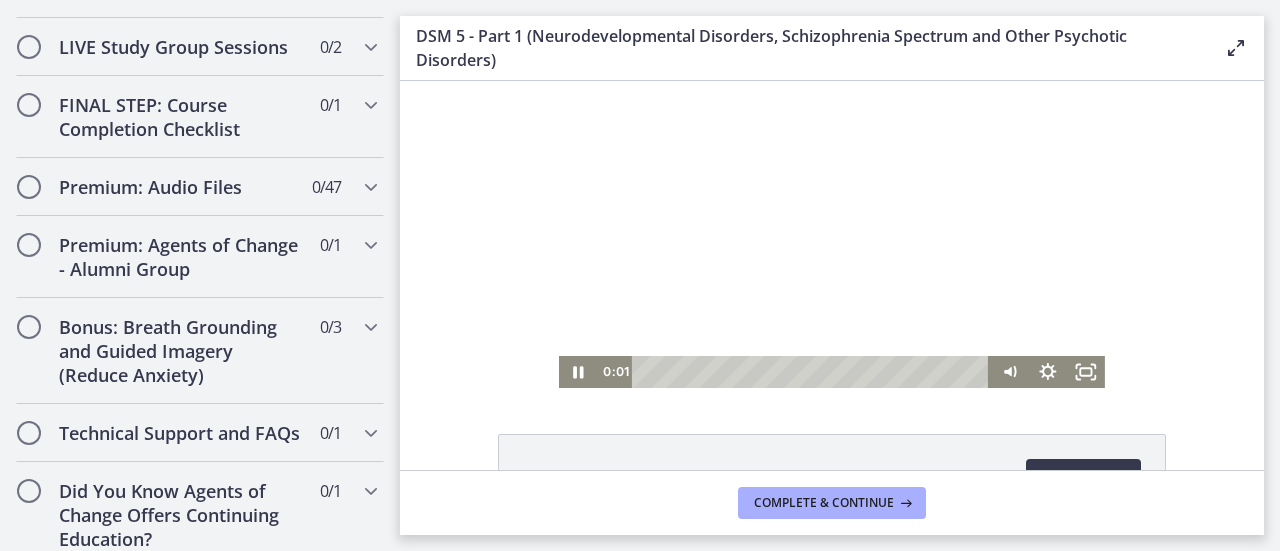click at bounding box center [832, 234] 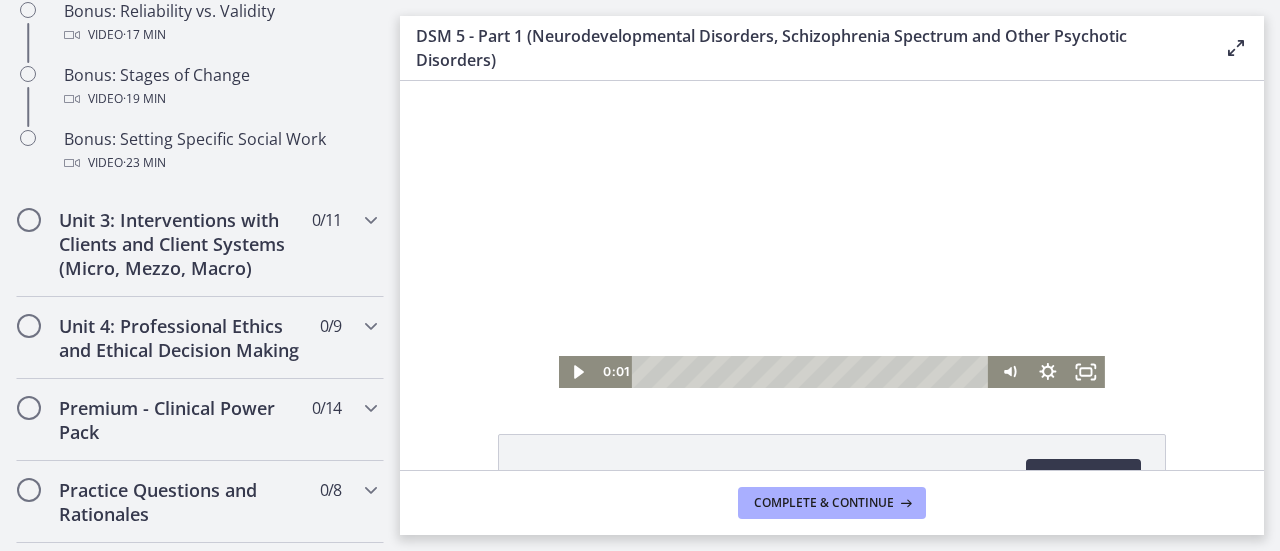 scroll, scrollTop: 1878, scrollLeft: 0, axis: vertical 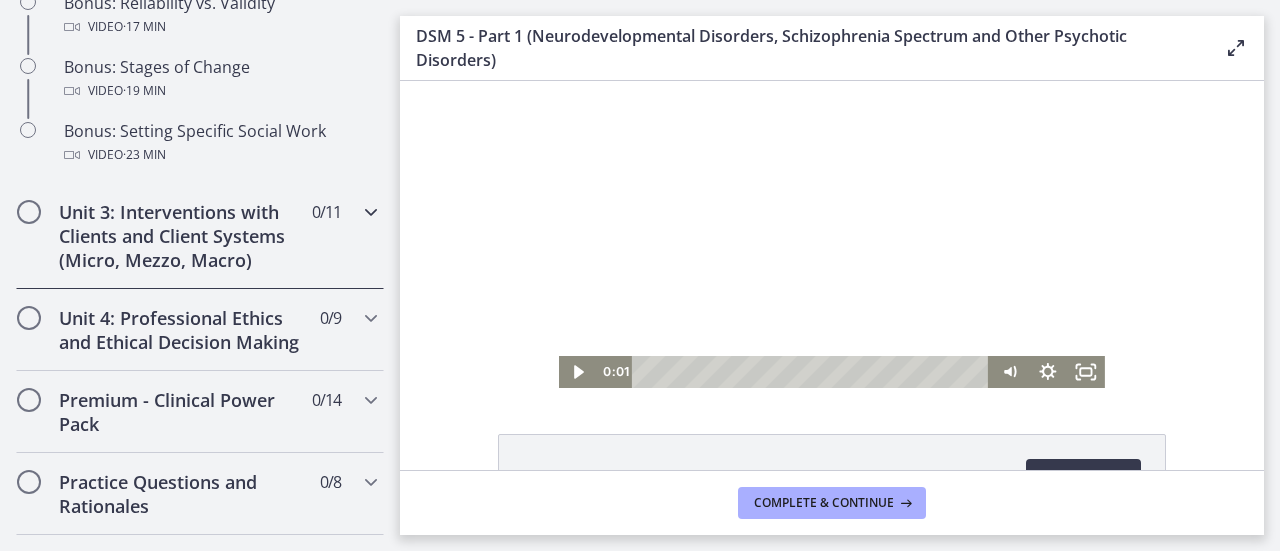 click at bounding box center (371, 212) 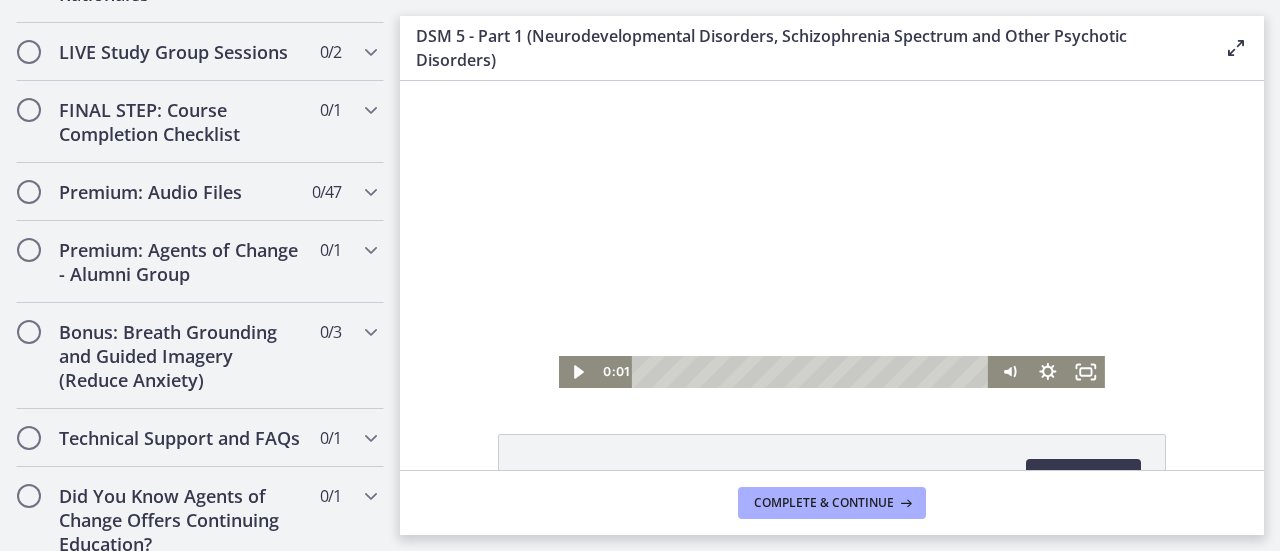 scroll, scrollTop: 1937, scrollLeft: 0, axis: vertical 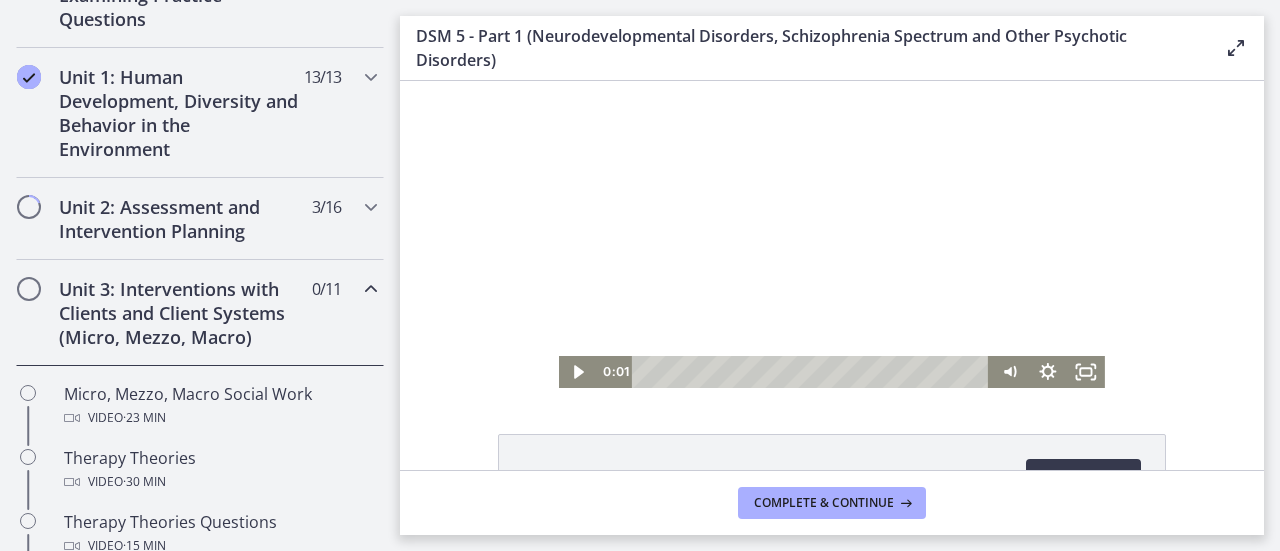 click at bounding box center [371, 289] 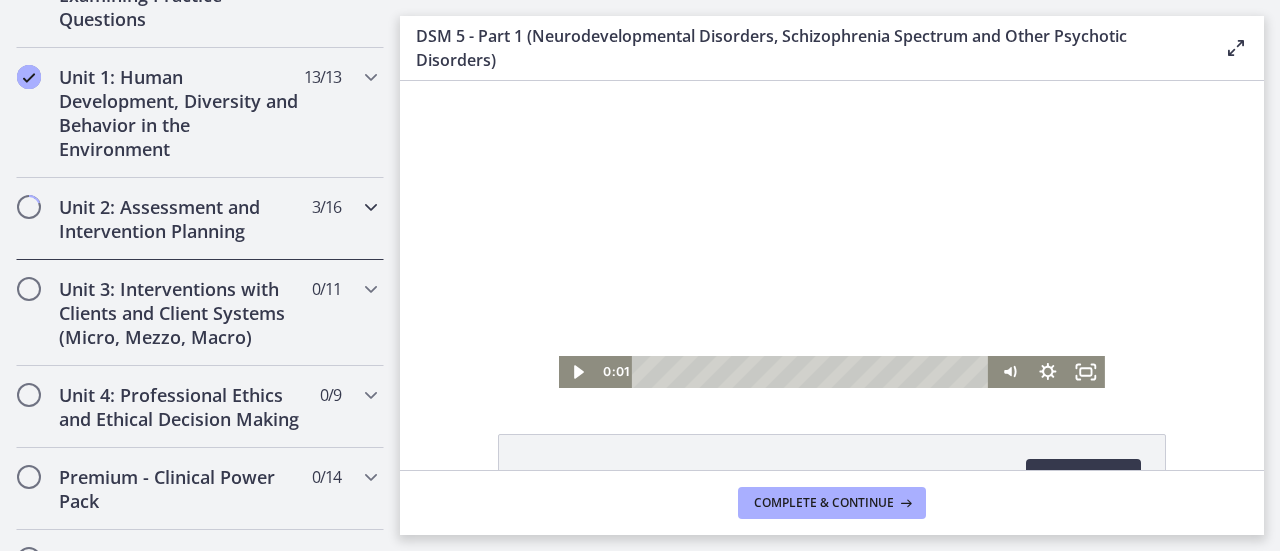 click at bounding box center [371, 207] 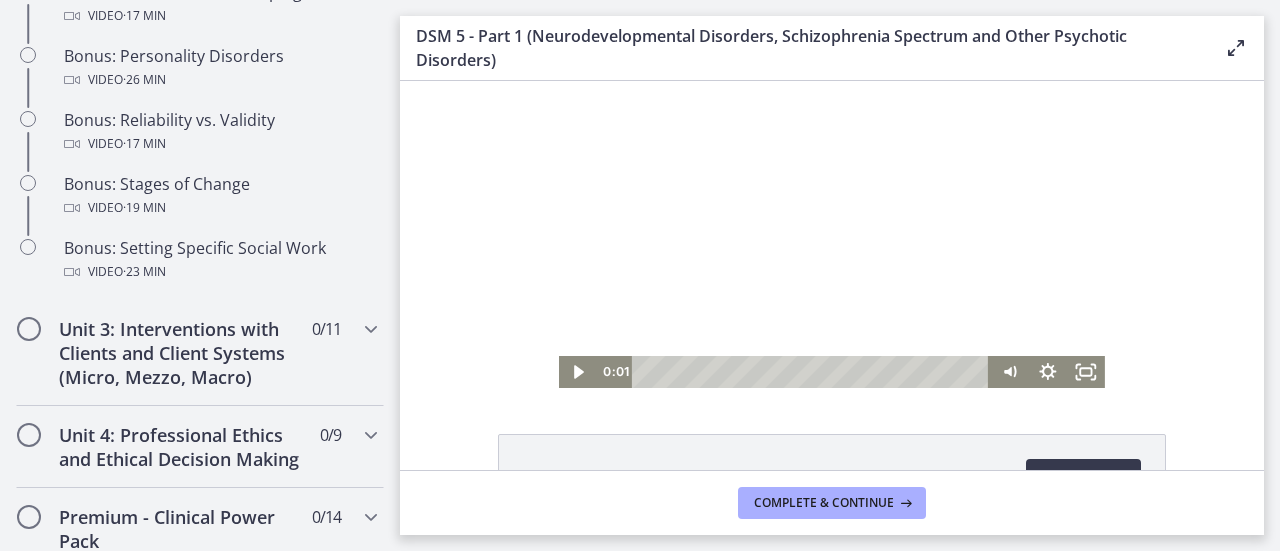 scroll, scrollTop: 1764, scrollLeft: 0, axis: vertical 